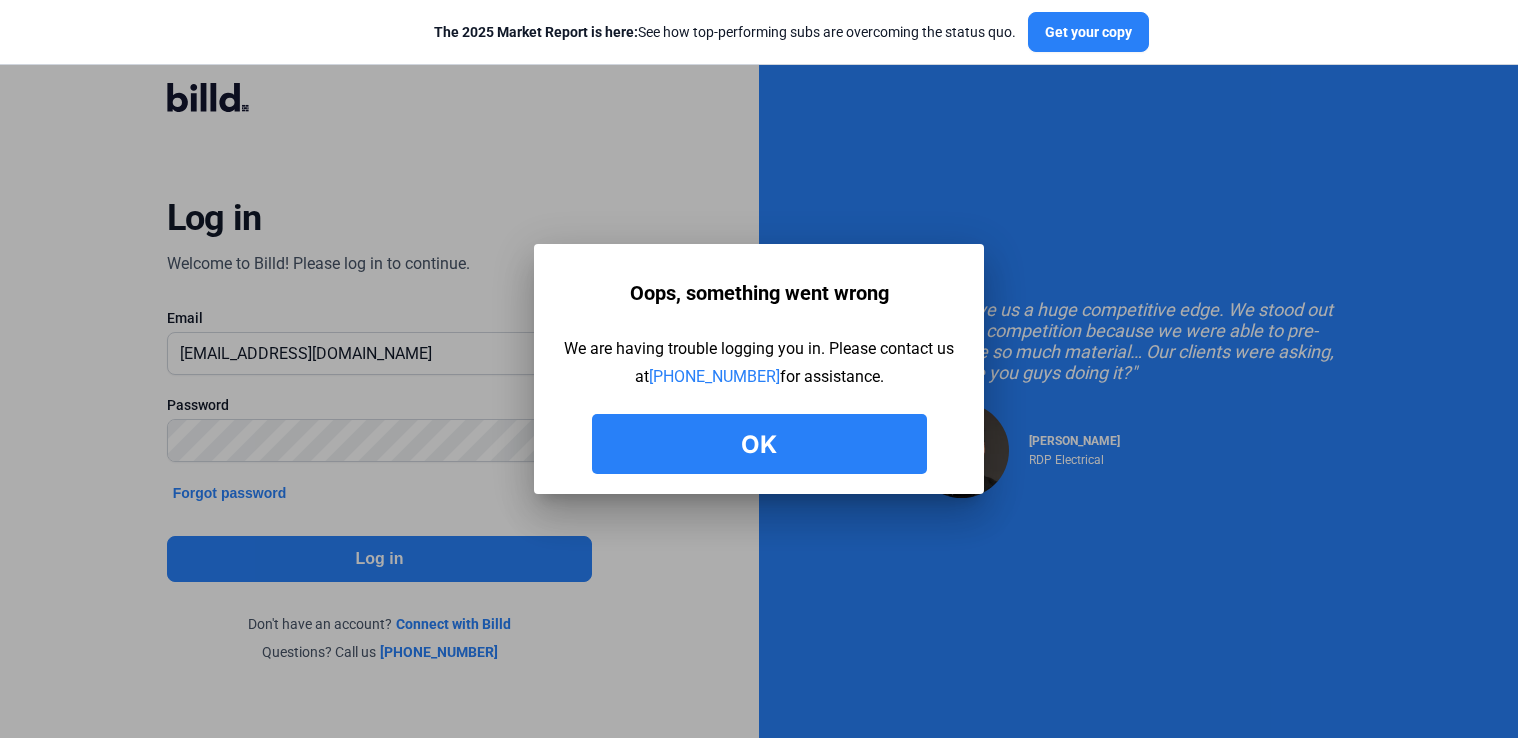 scroll, scrollTop: 0, scrollLeft: 0, axis: both 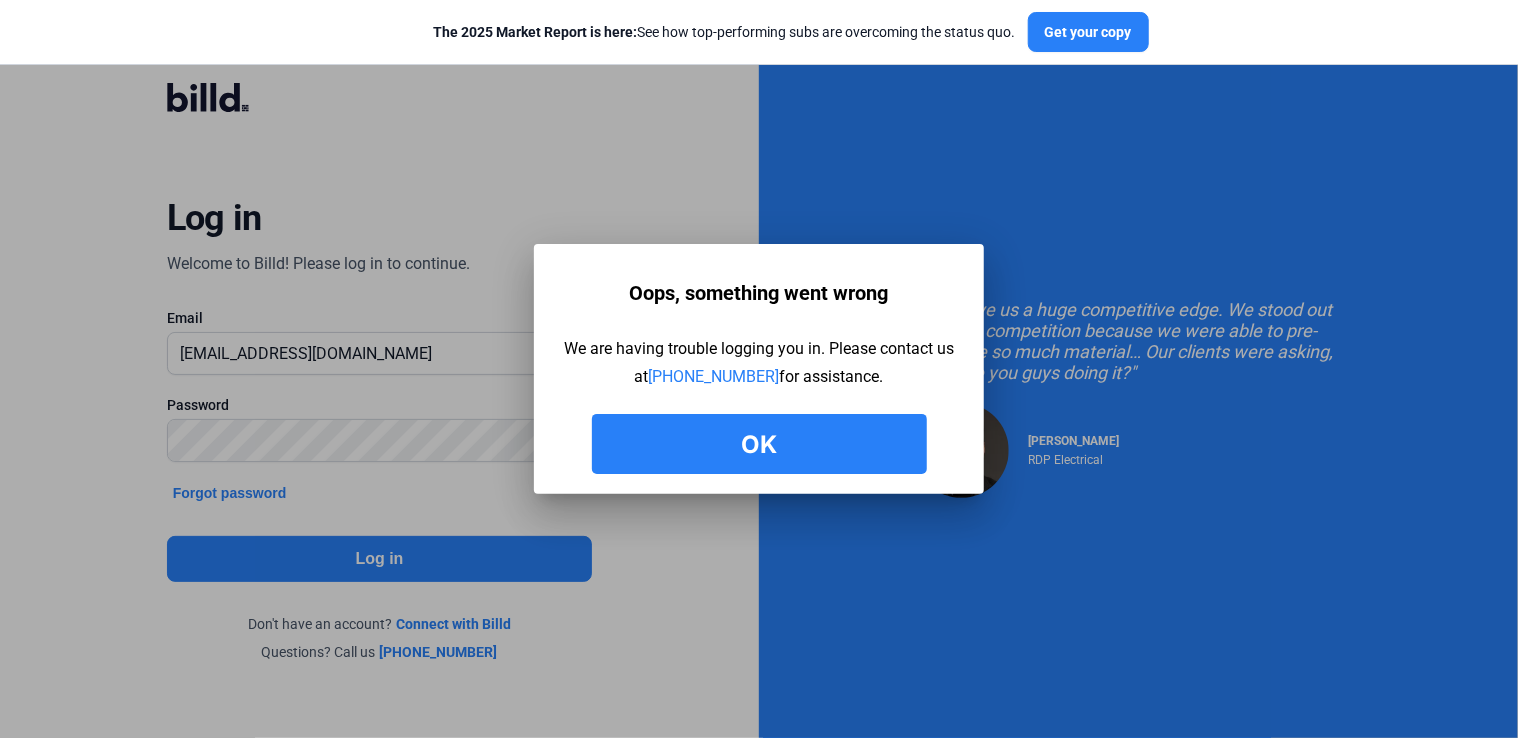click on "Ok" at bounding box center (759, 444) 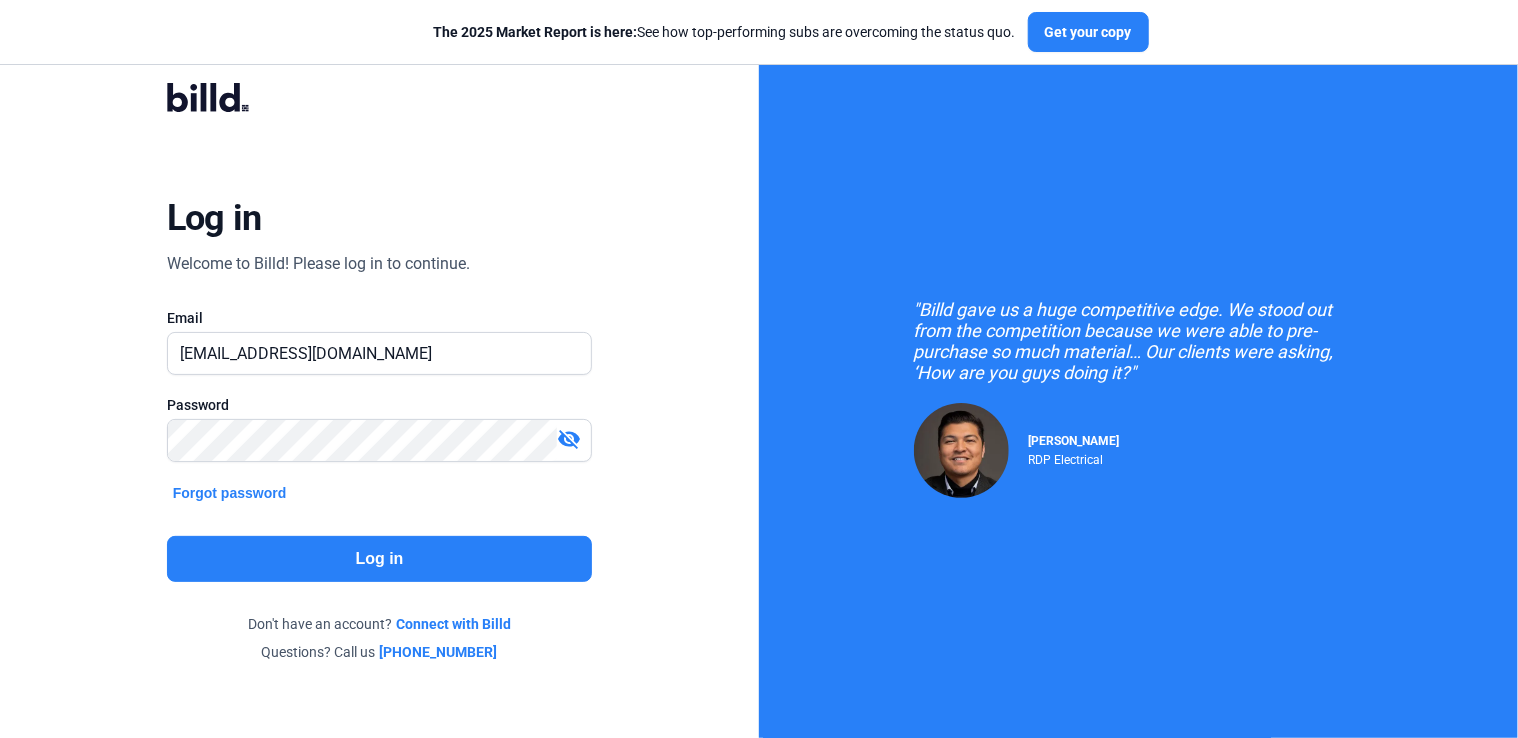 click on "visibility_off" at bounding box center (569, 439) 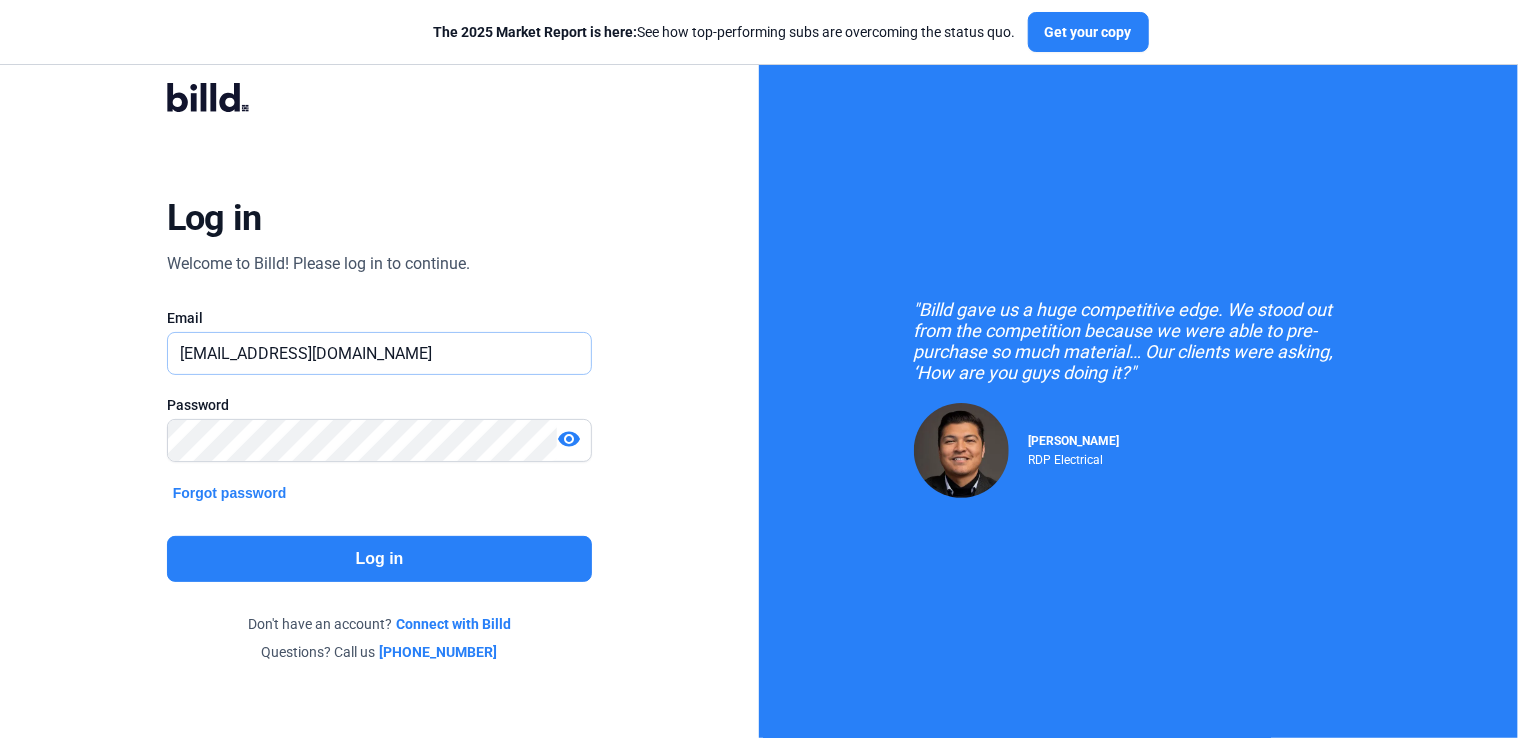 click on "[EMAIL_ADDRESS][DOMAIN_NAME]" at bounding box center (369, 353) 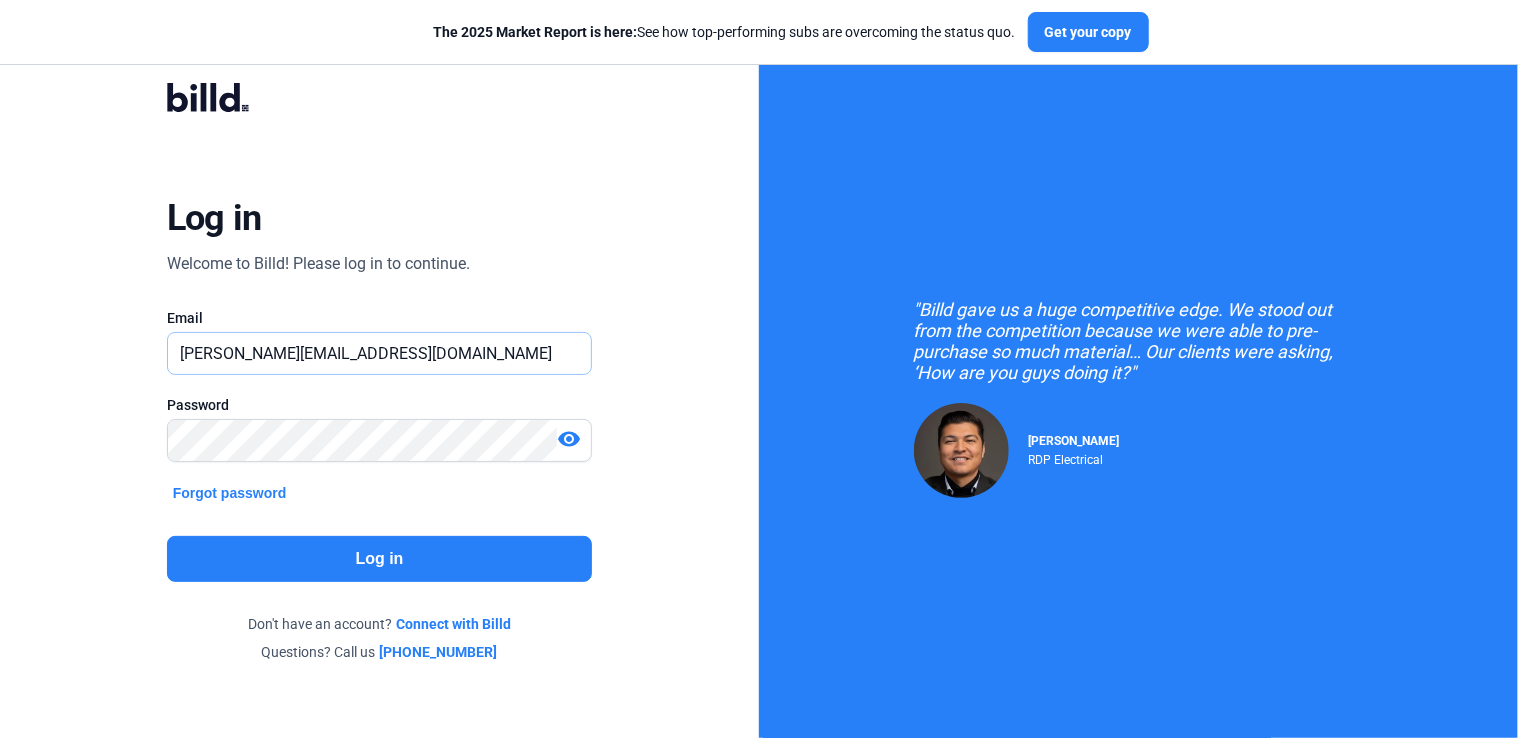 type on "[EMAIL_ADDRESS][DOMAIN_NAME]" 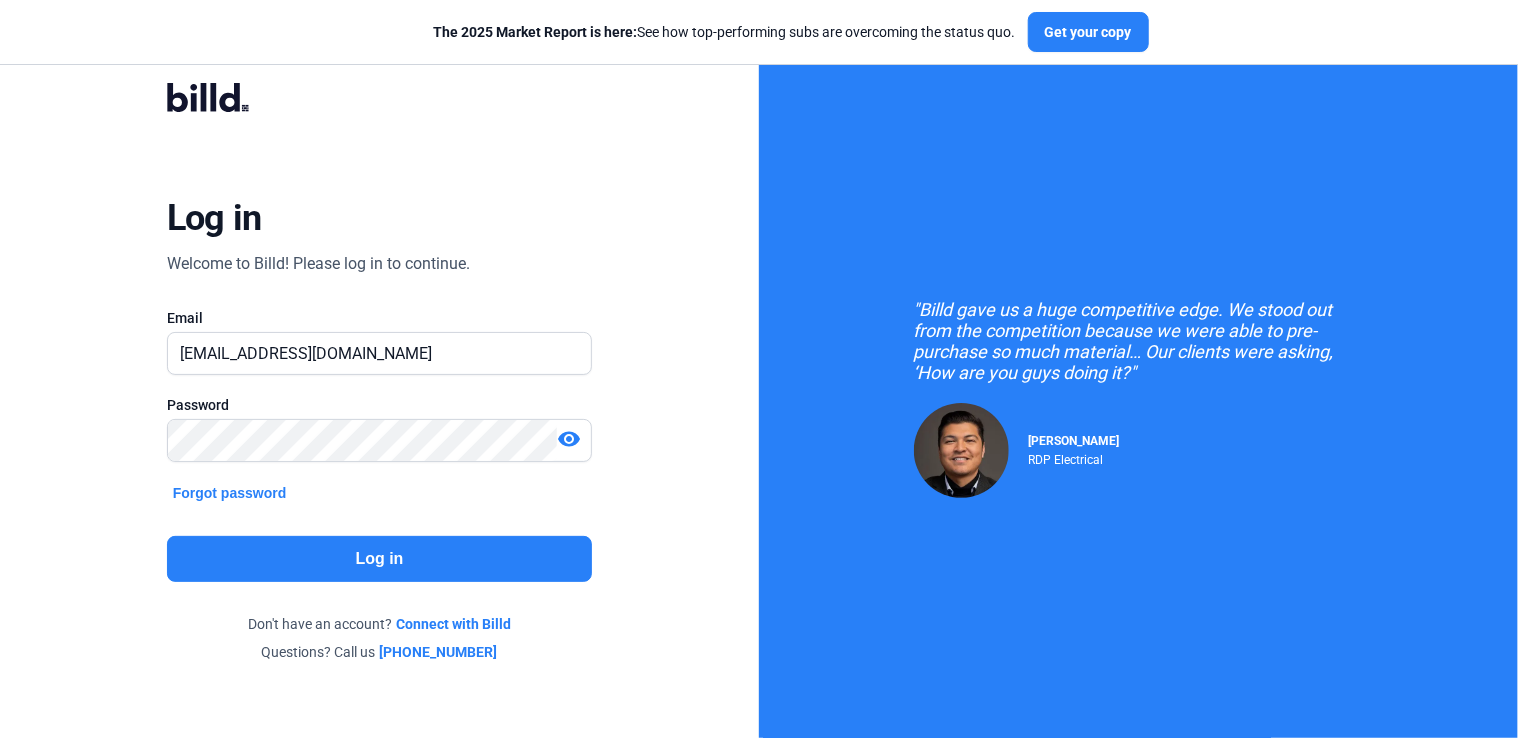 click on "Log in" 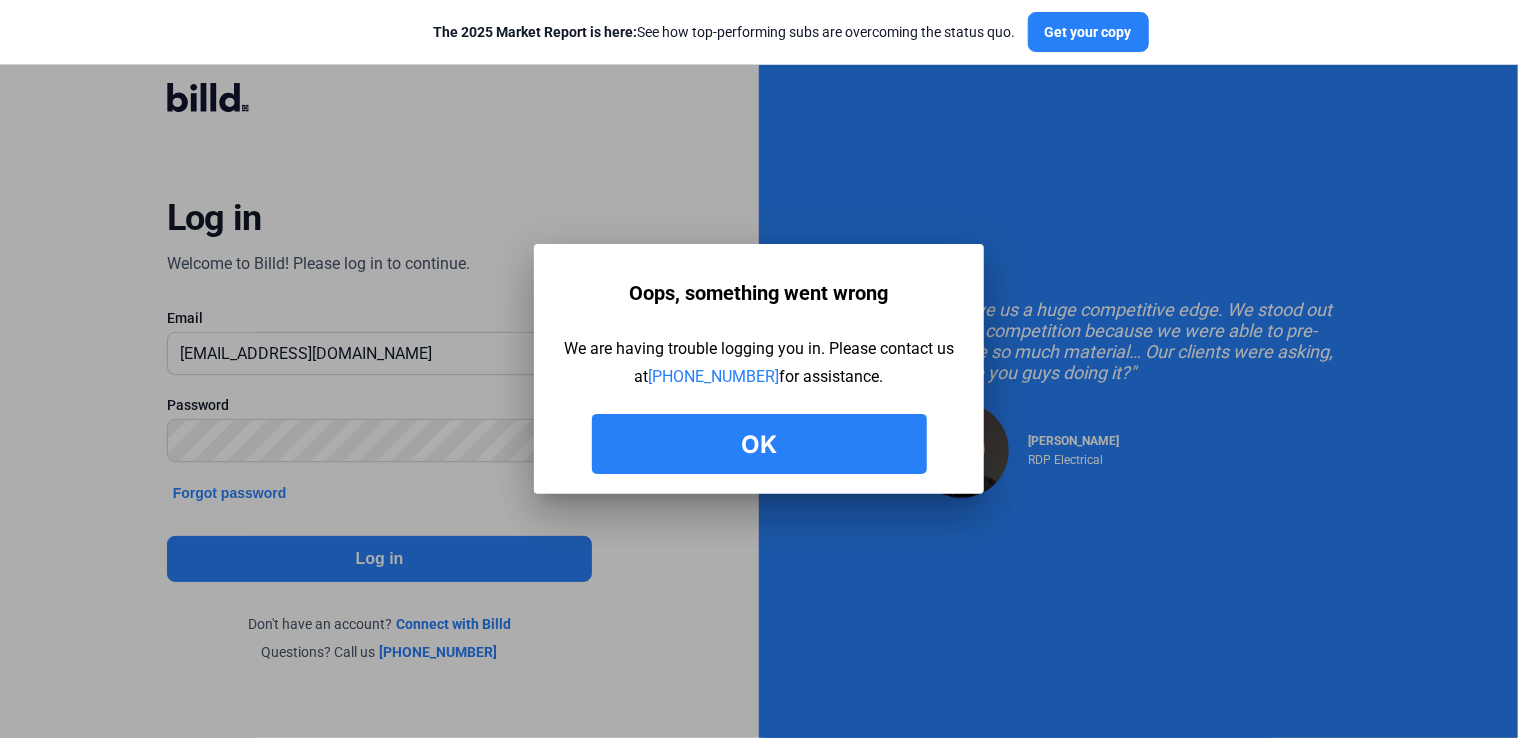 click on "Ok" at bounding box center [759, 444] 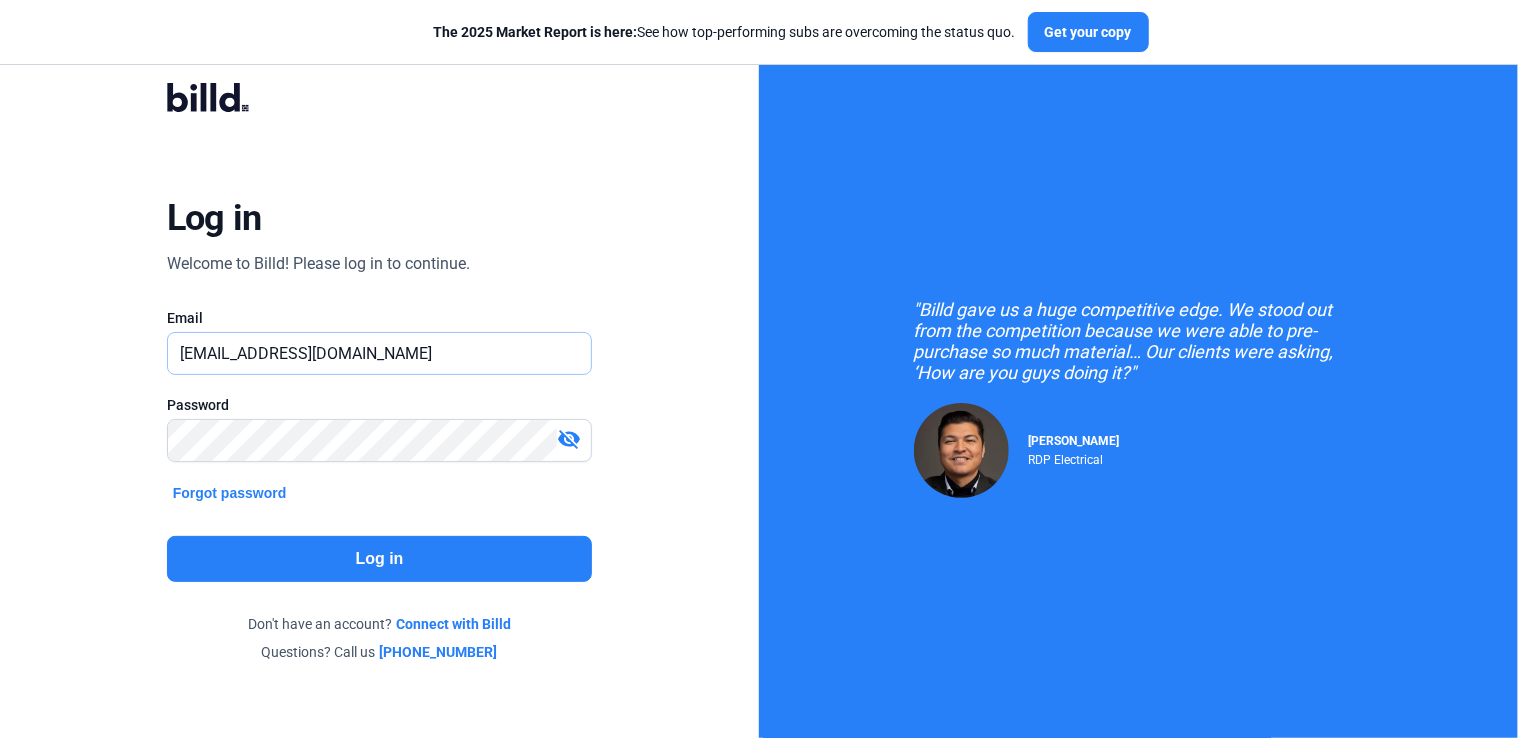 click on "[EMAIL_ADDRESS][DOMAIN_NAME]" at bounding box center [369, 353] 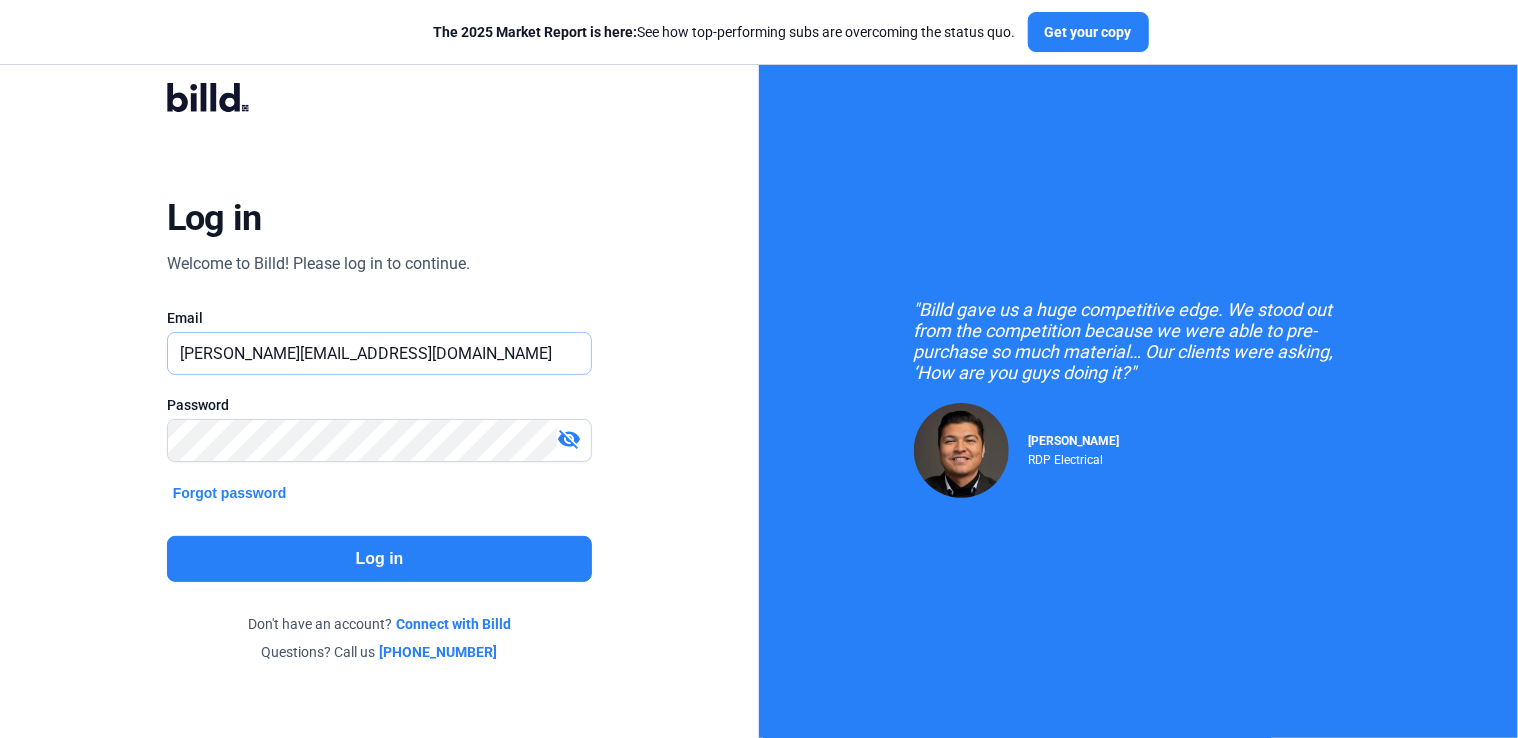 type on "[EMAIL_ADDRESS][DOMAIN_NAME]" 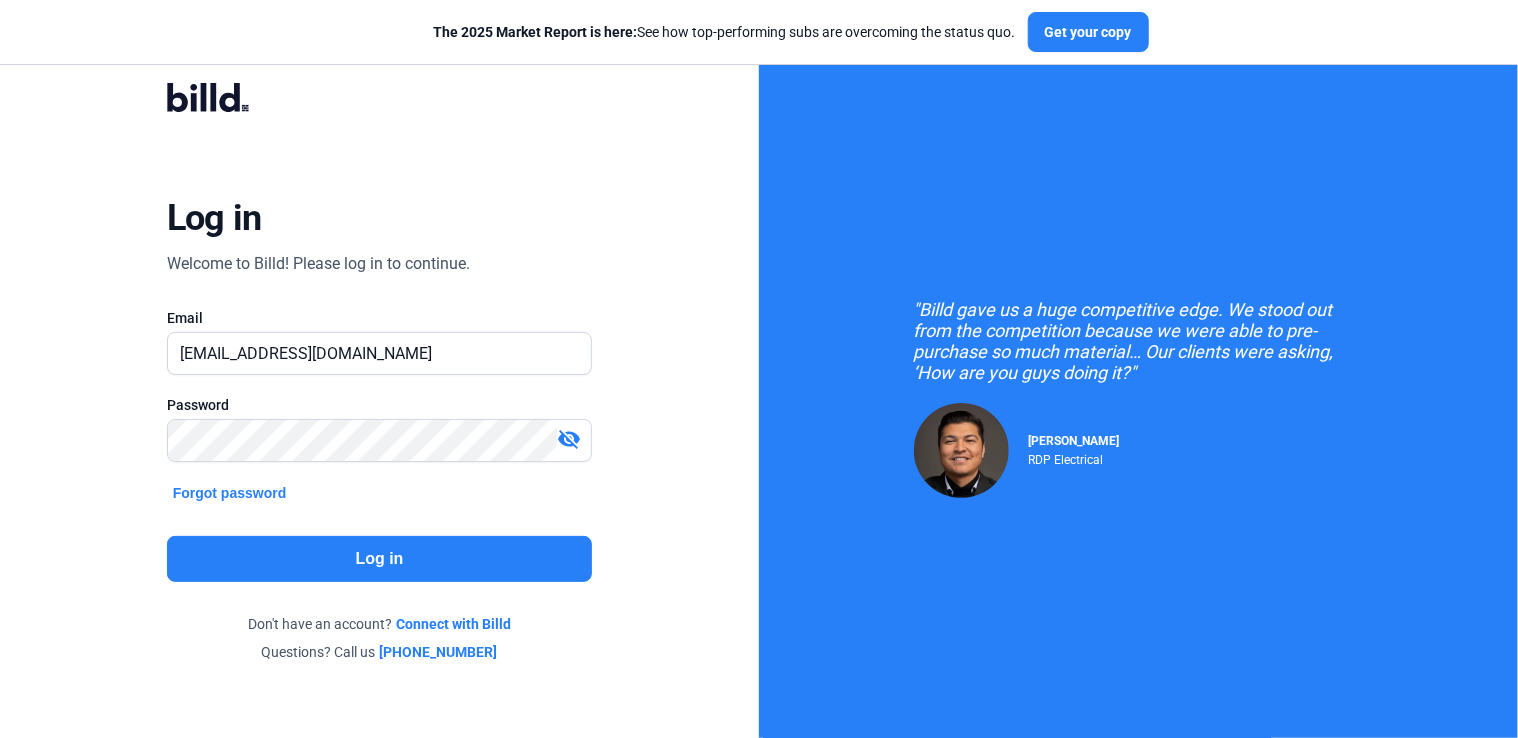 click on "Log in" 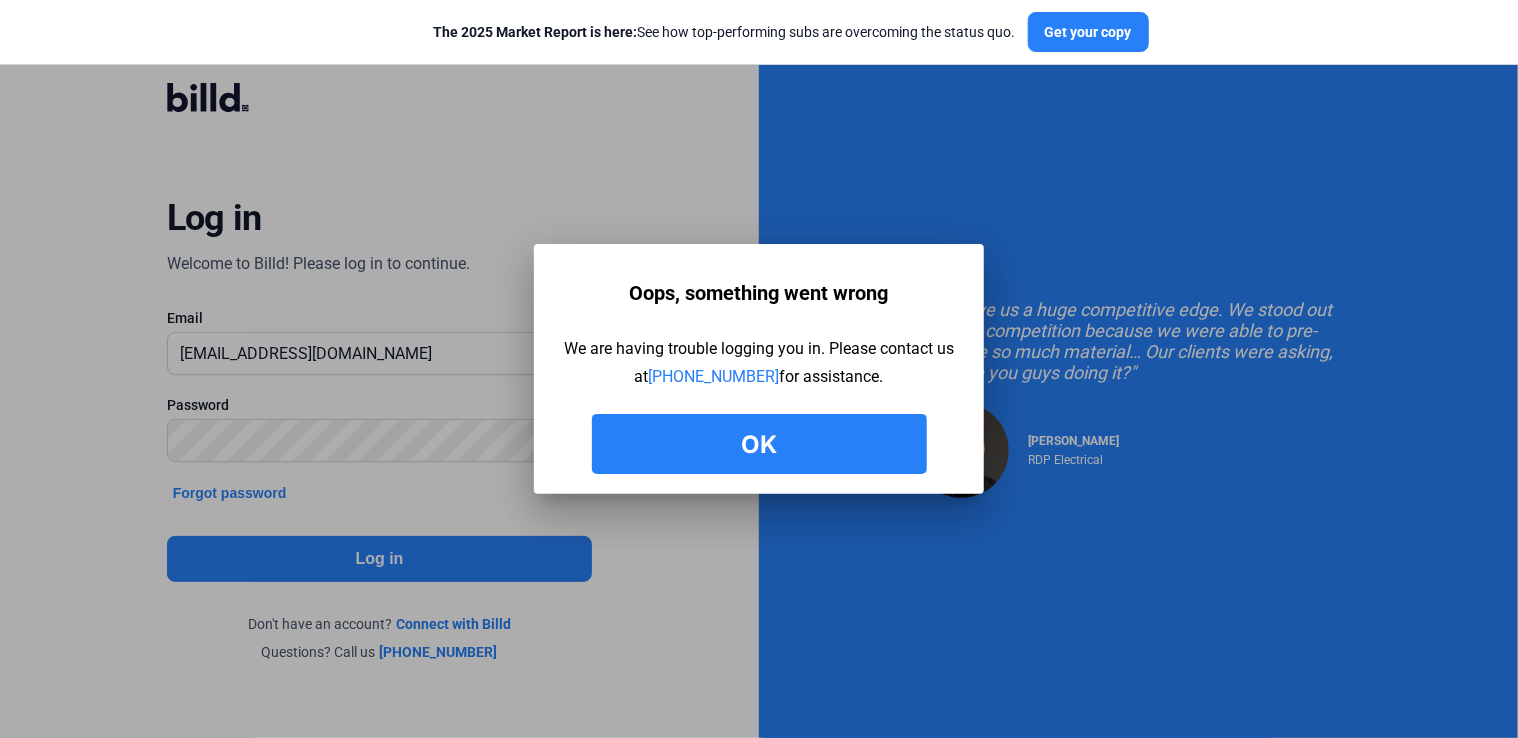 click on "Ok" at bounding box center [759, 444] 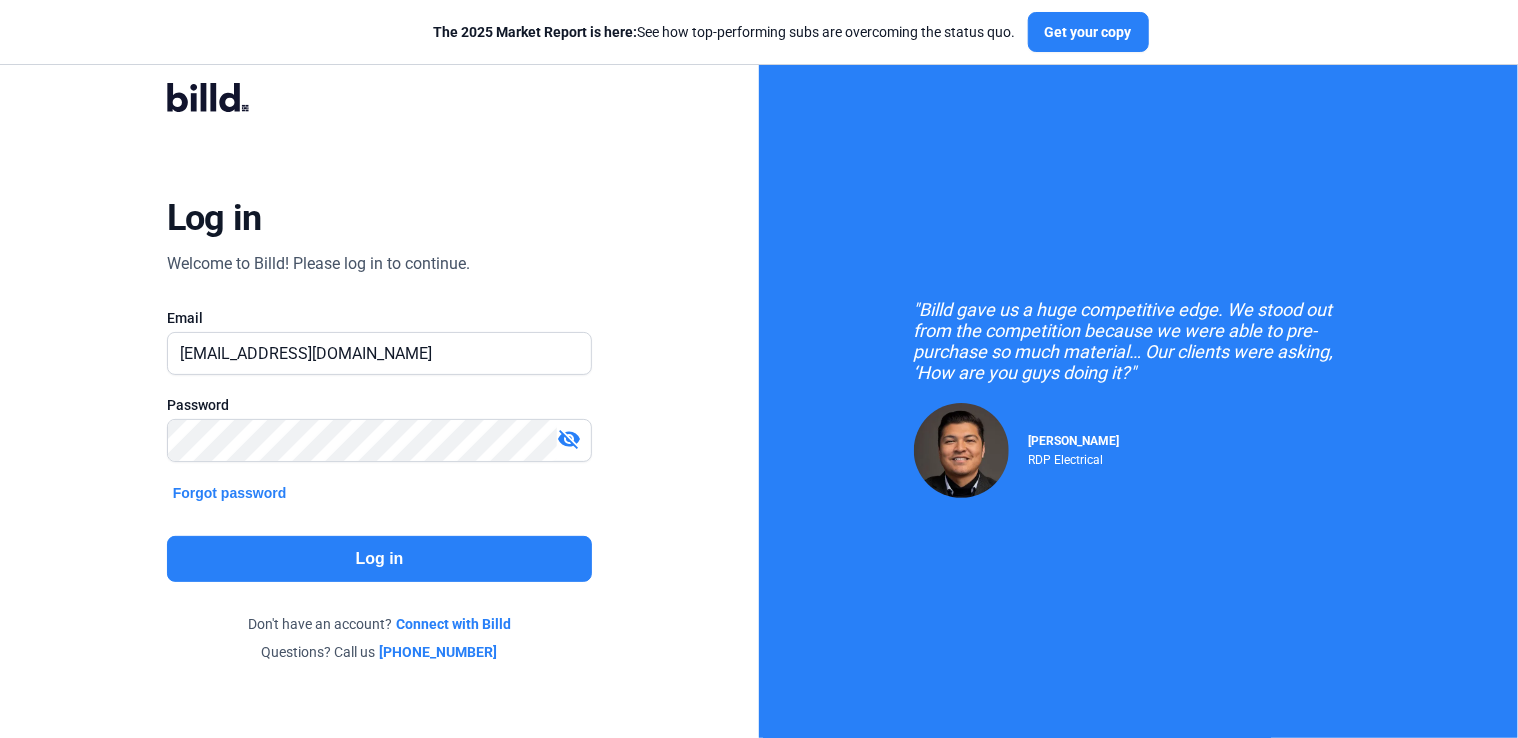 click on "[EMAIL_ADDRESS][DOMAIN_NAME]" at bounding box center (380, 353) 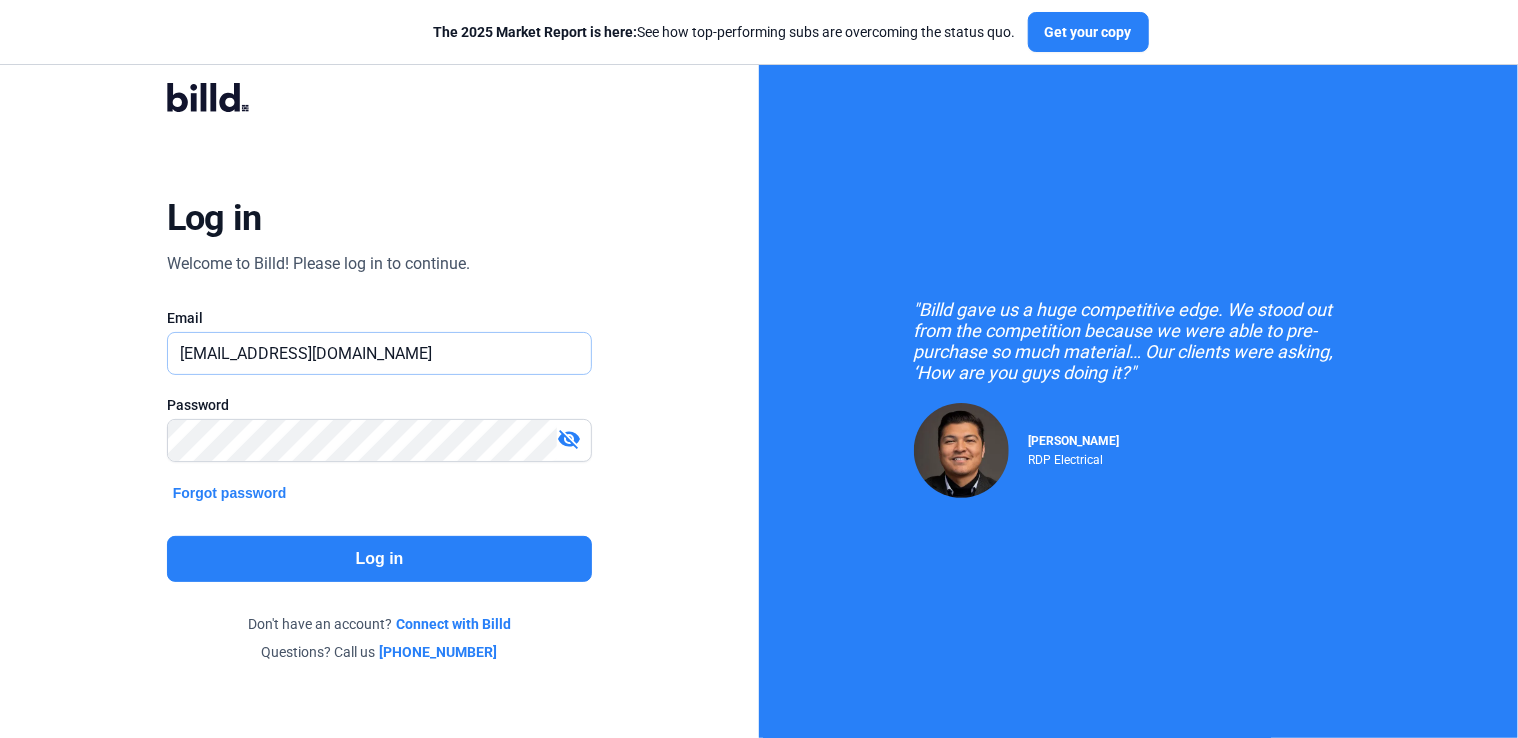 click on "[EMAIL_ADDRESS][DOMAIN_NAME]" at bounding box center (369, 353) 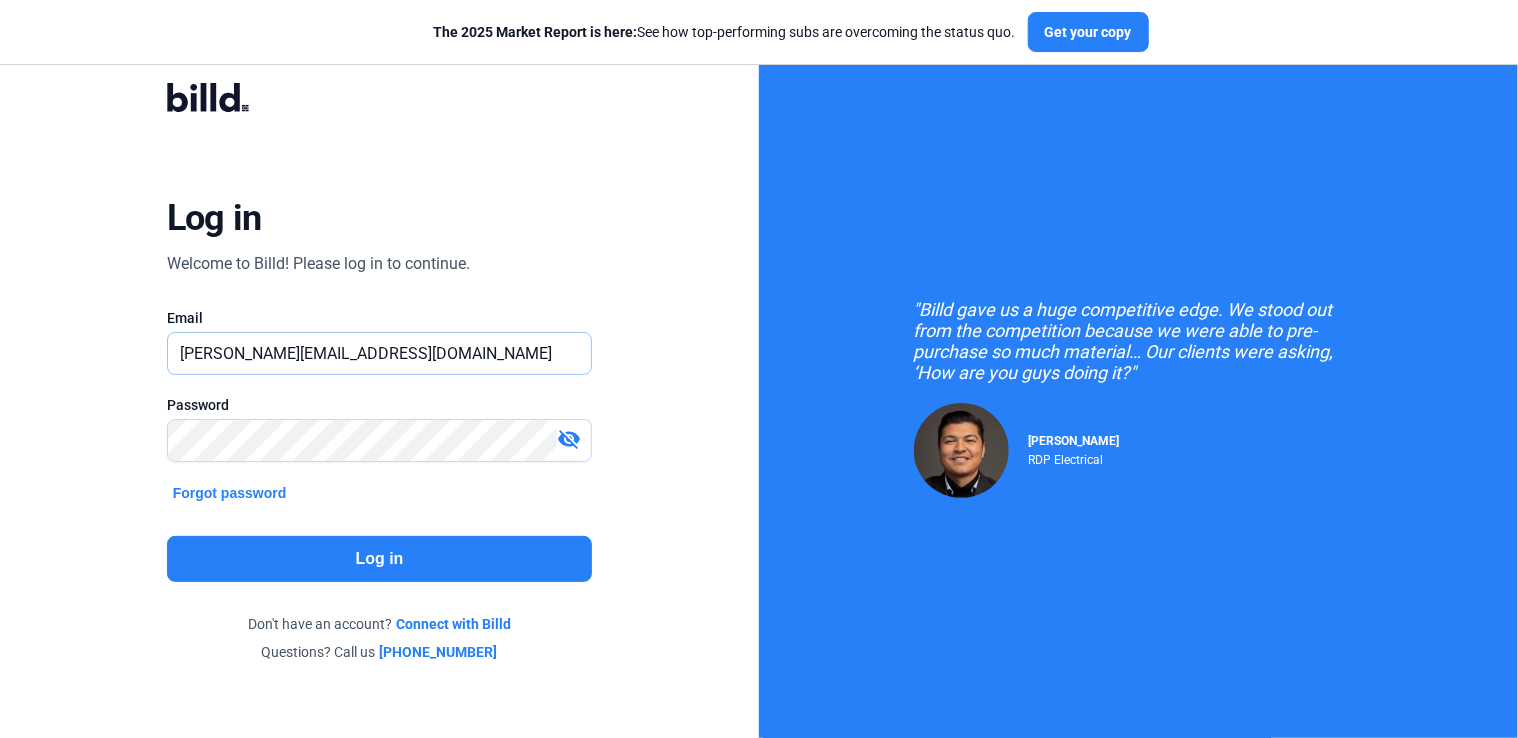 type on "[EMAIL_ADDRESS][DOMAIN_NAME]" 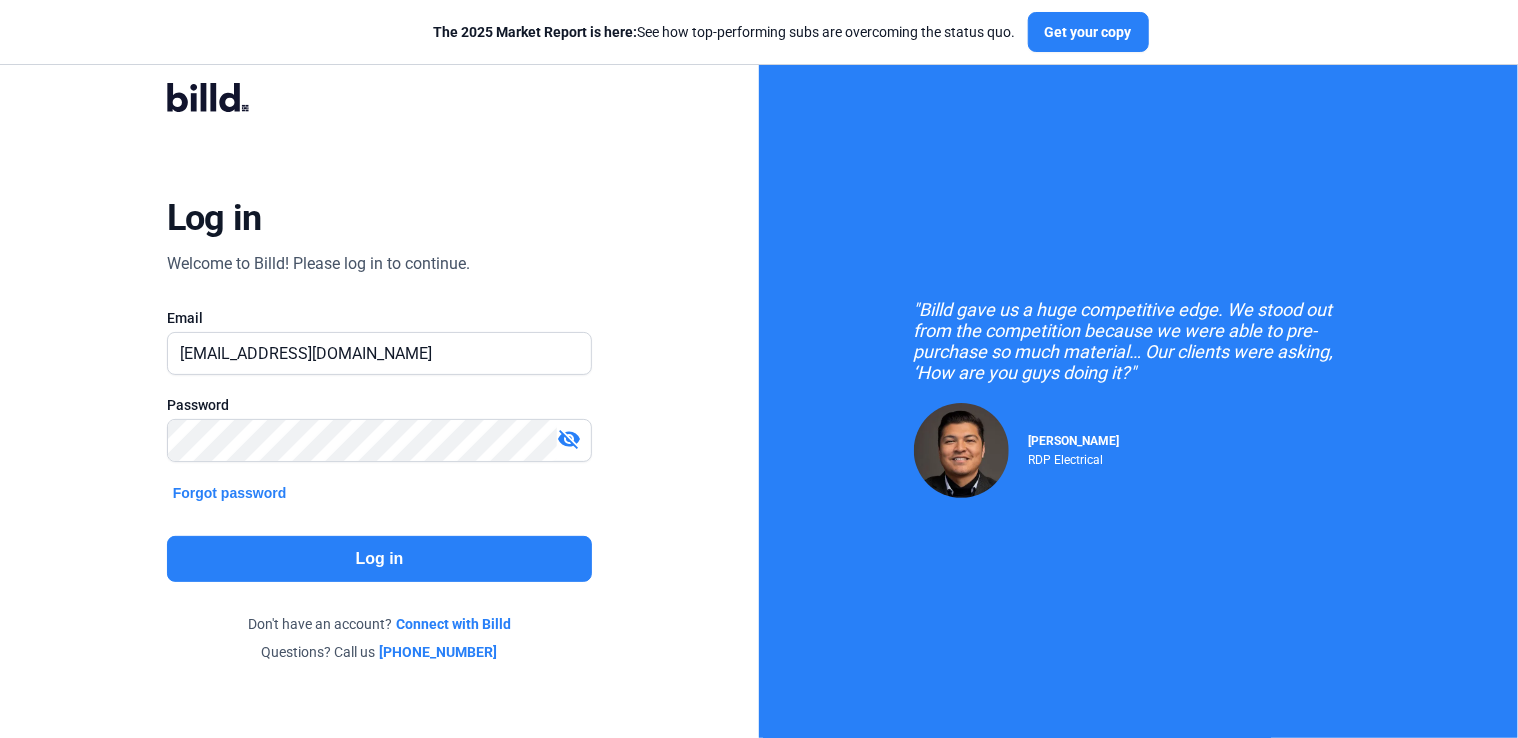 click on "Password" 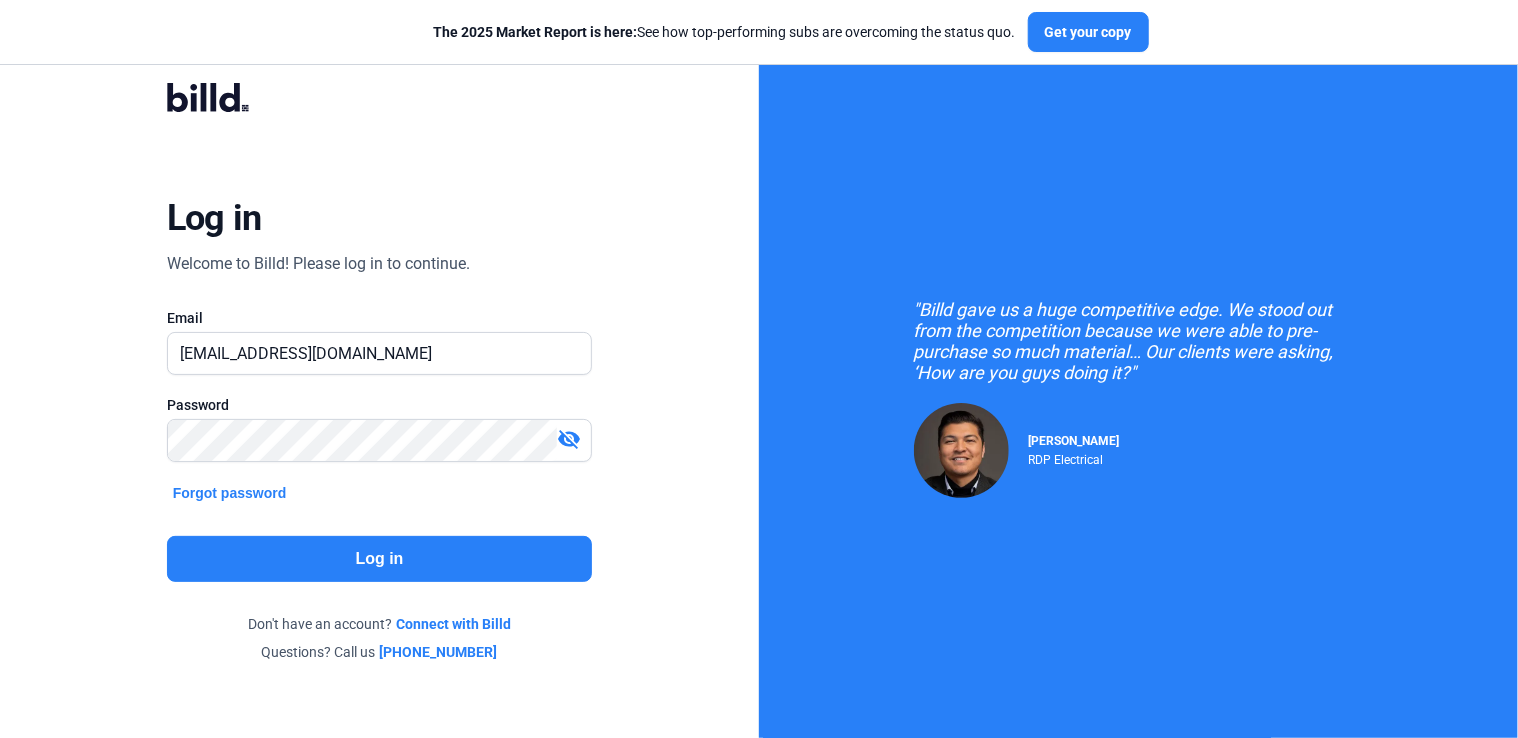 click on "visibility_off" at bounding box center (569, 439) 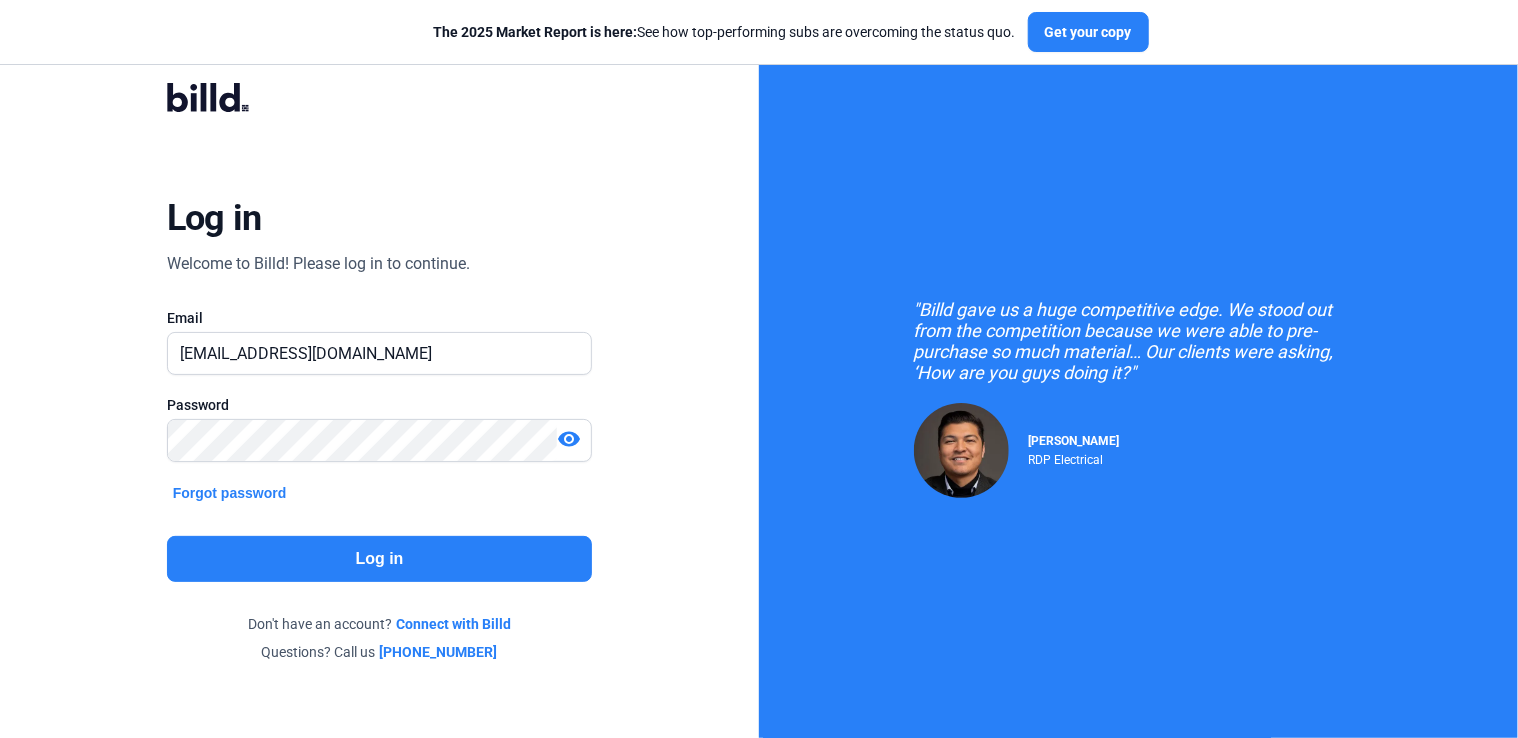 click on "Log in" 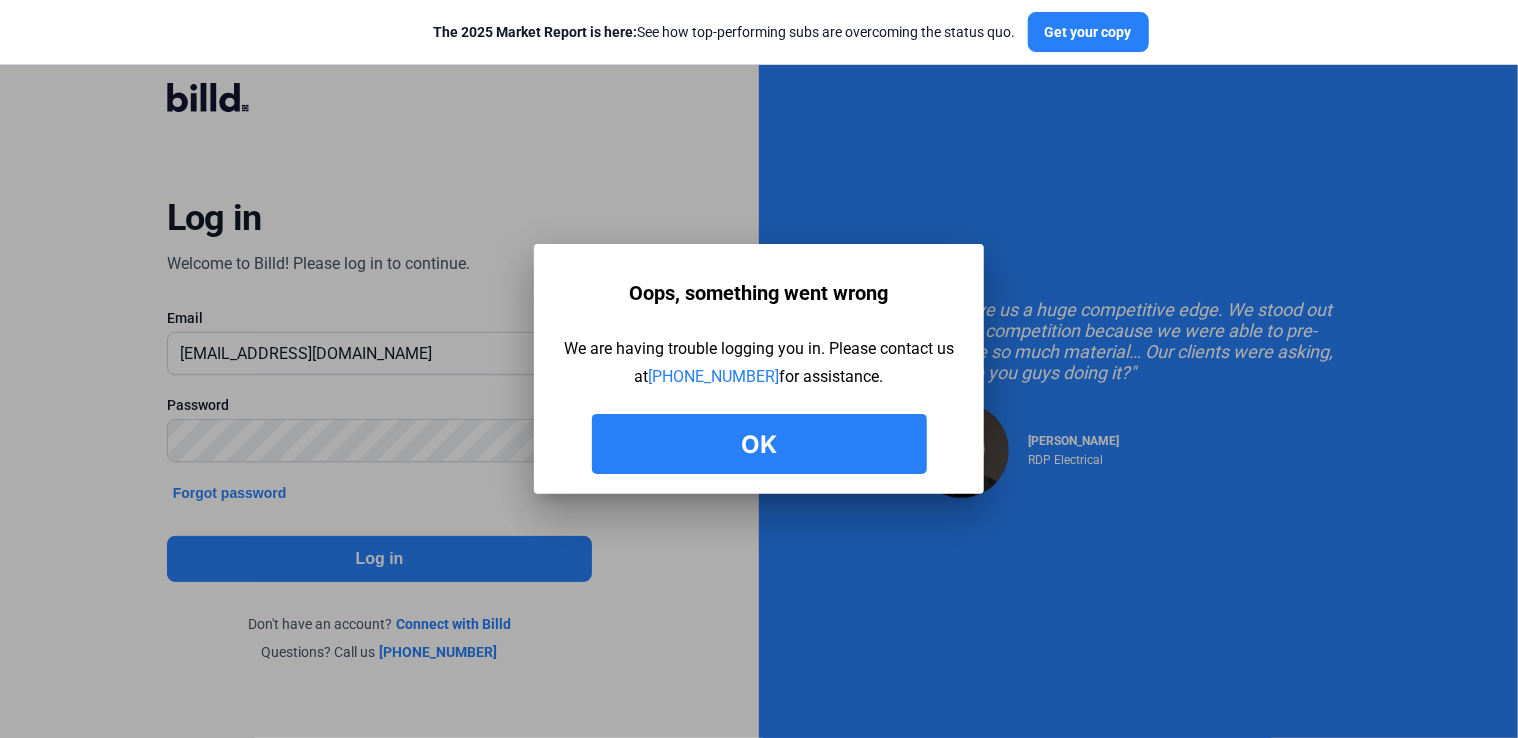 drag, startPoint x: 799, startPoint y: 439, endPoint x: 653, endPoint y: 454, distance: 146.76852 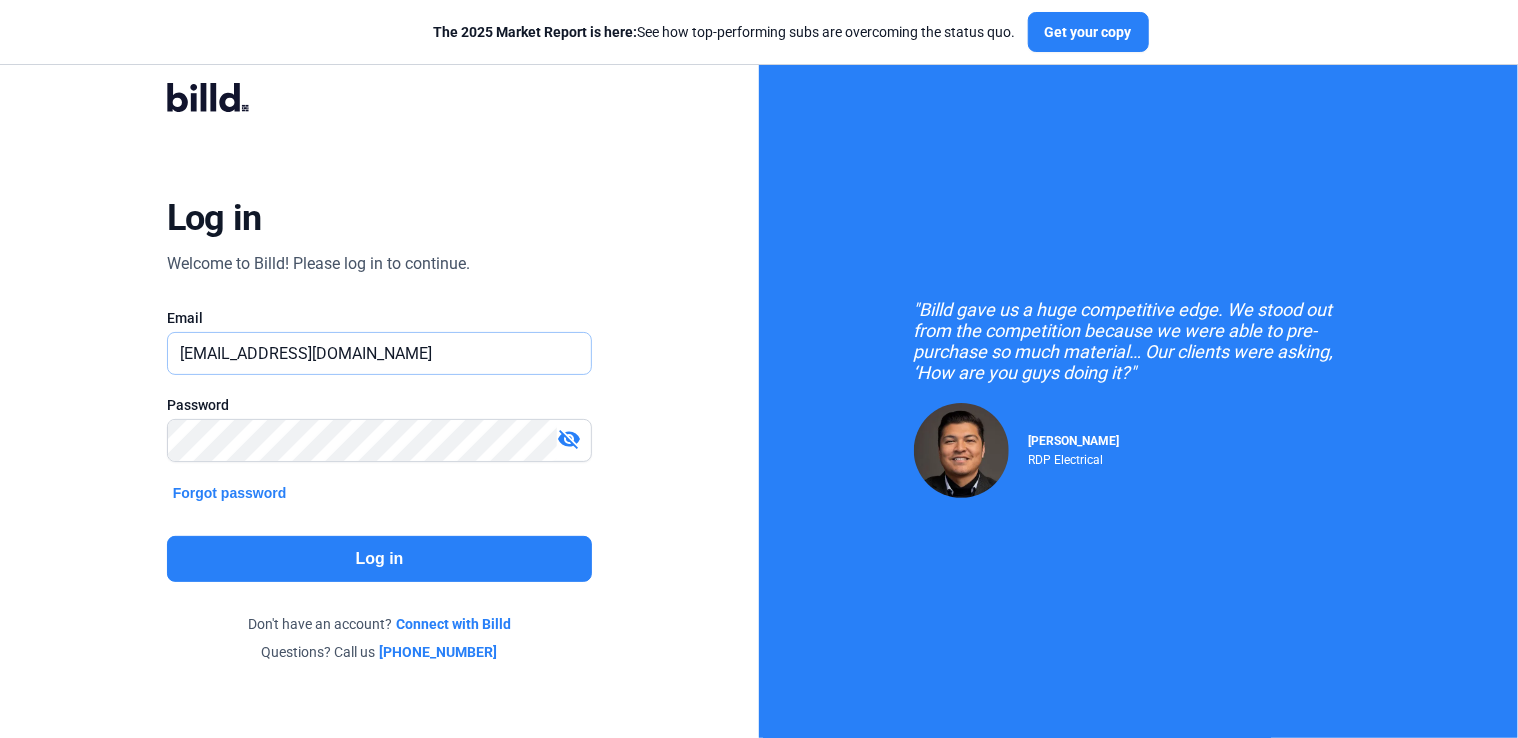 drag, startPoint x: 268, startPoint y: 368, endPoint x: 294, endPoint y: 360, distance: 27.202942 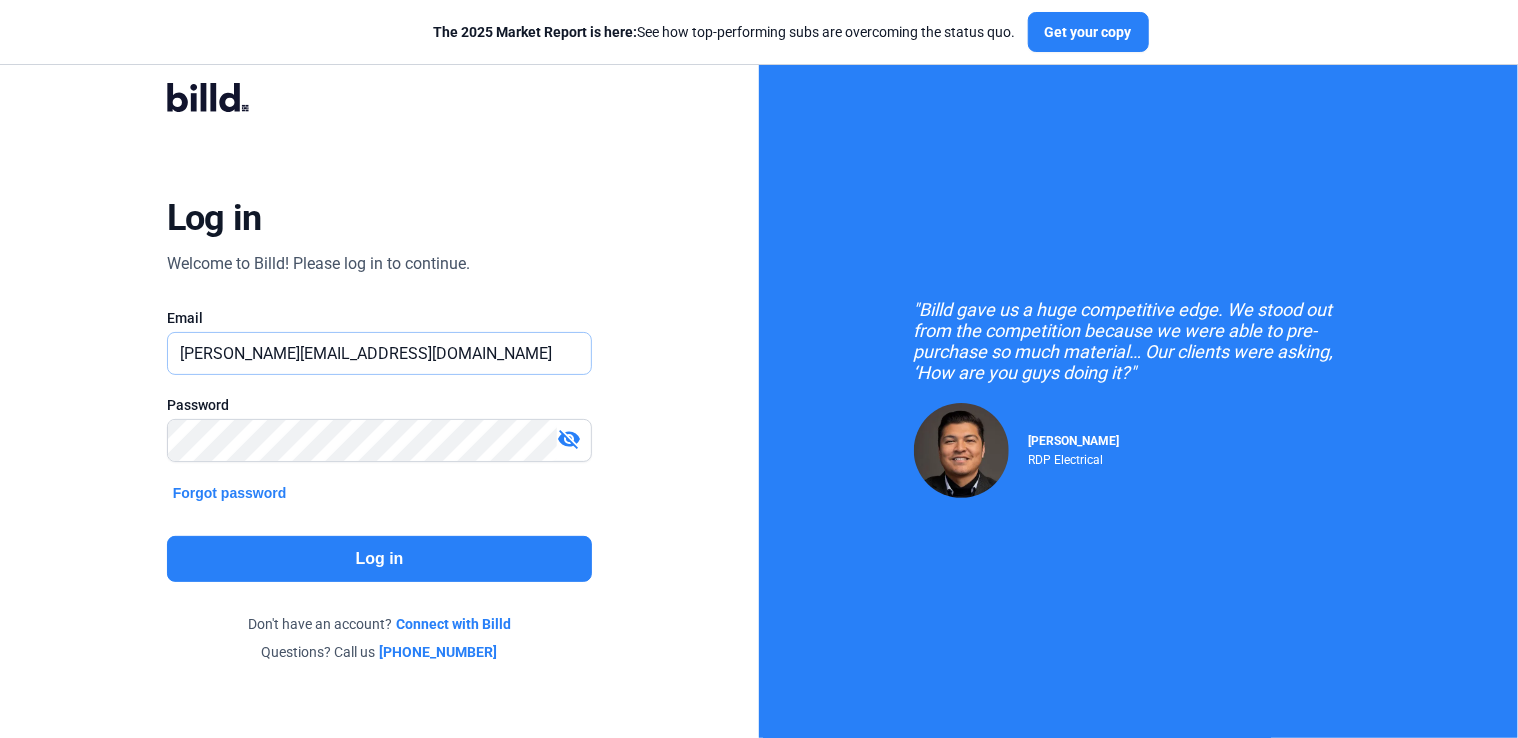 type on "[PERSON_NAME][EMAIL_ADDRESS][DOMAIN_NAME]" 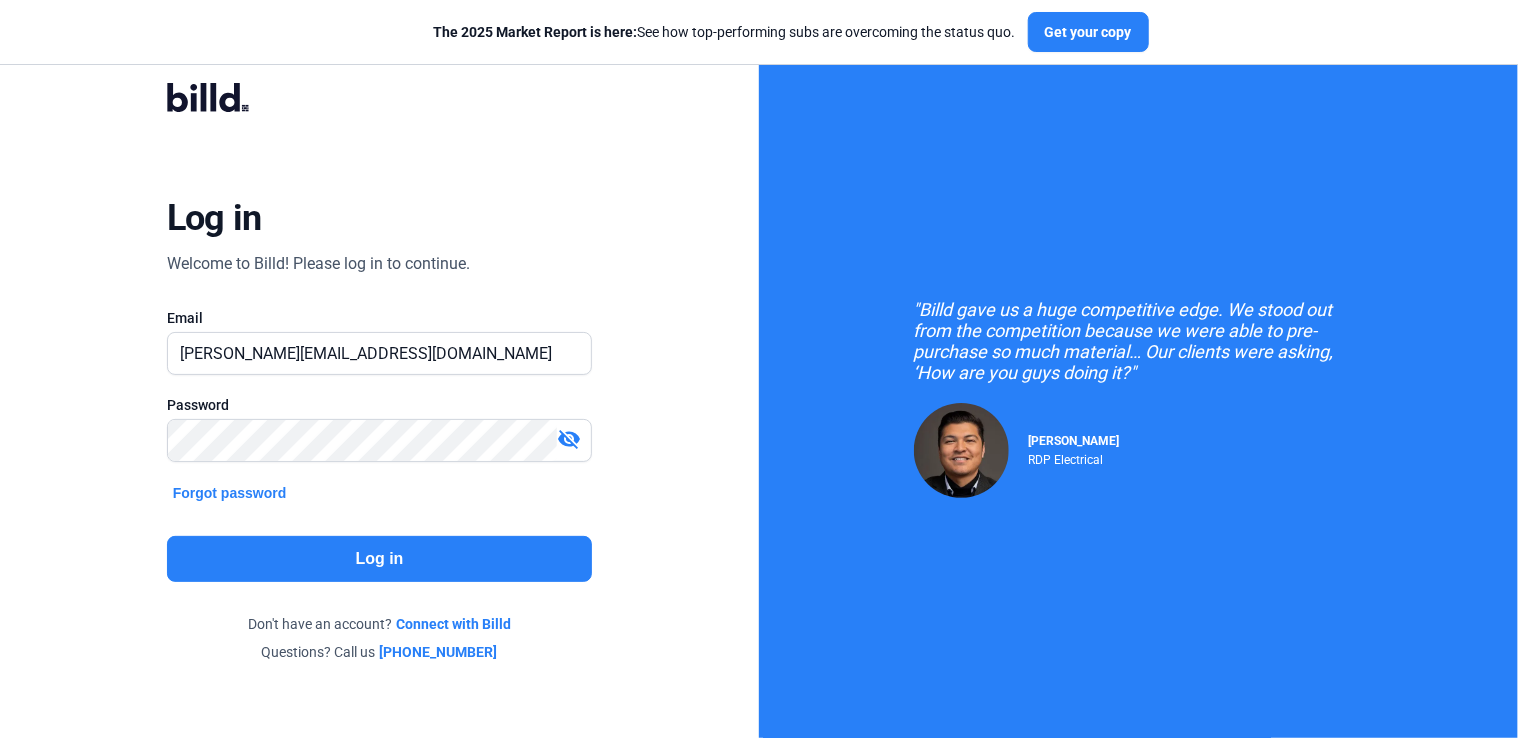 click on "Log in" 